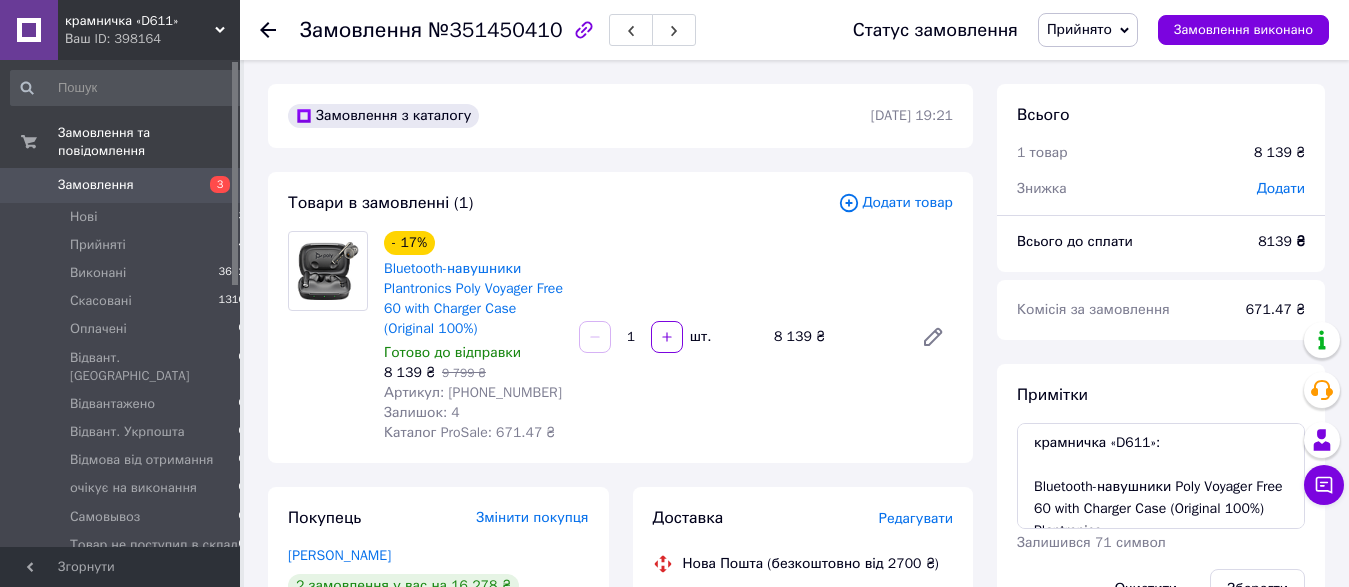 scroll, scrollTop: 0, scrollLeft: 0, axis: both 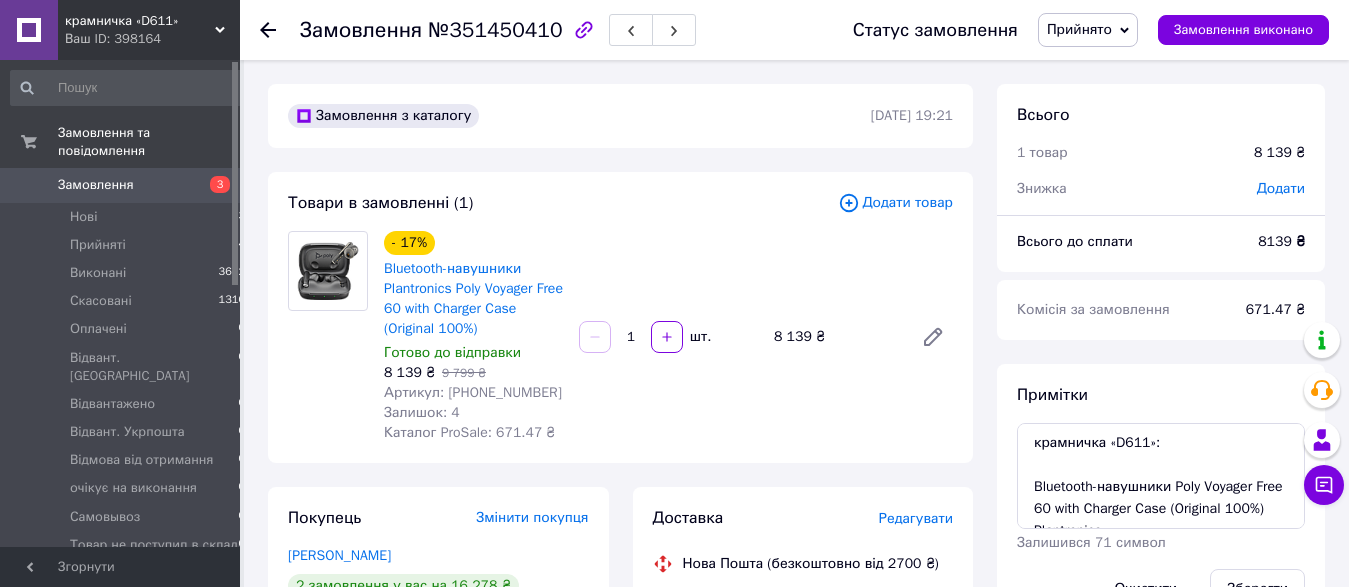 click on "Замовлення 3" at bounding box center (128, 185) 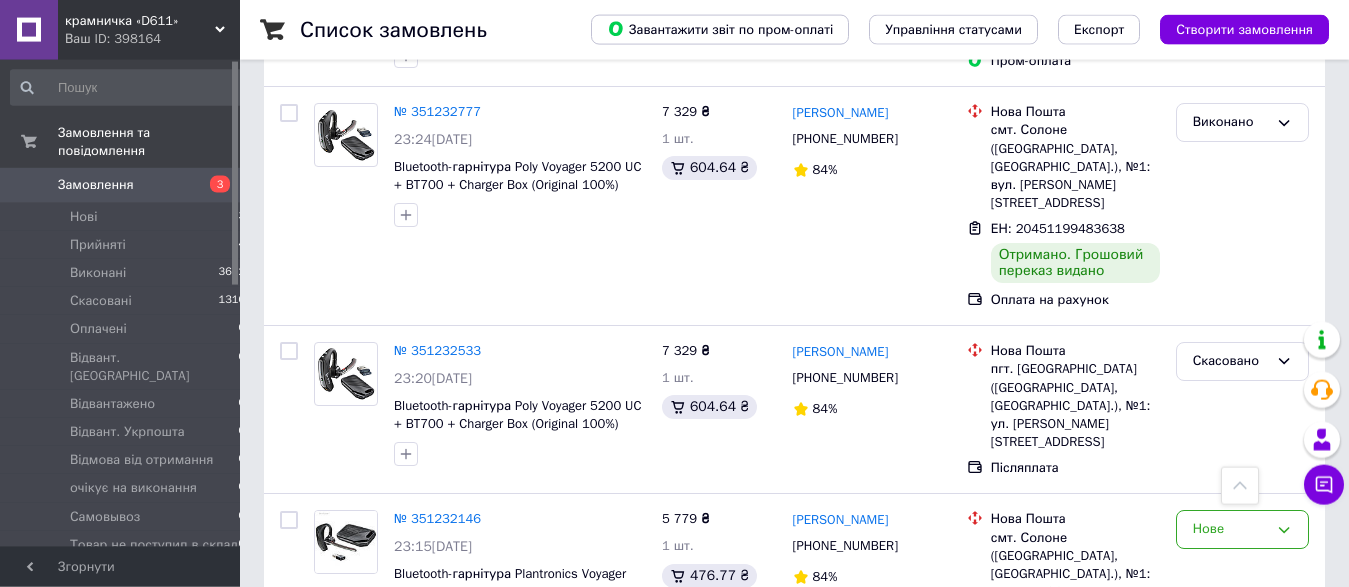 scroll, scrollTop: 1020, scrollLeft: 0, axis: vertical 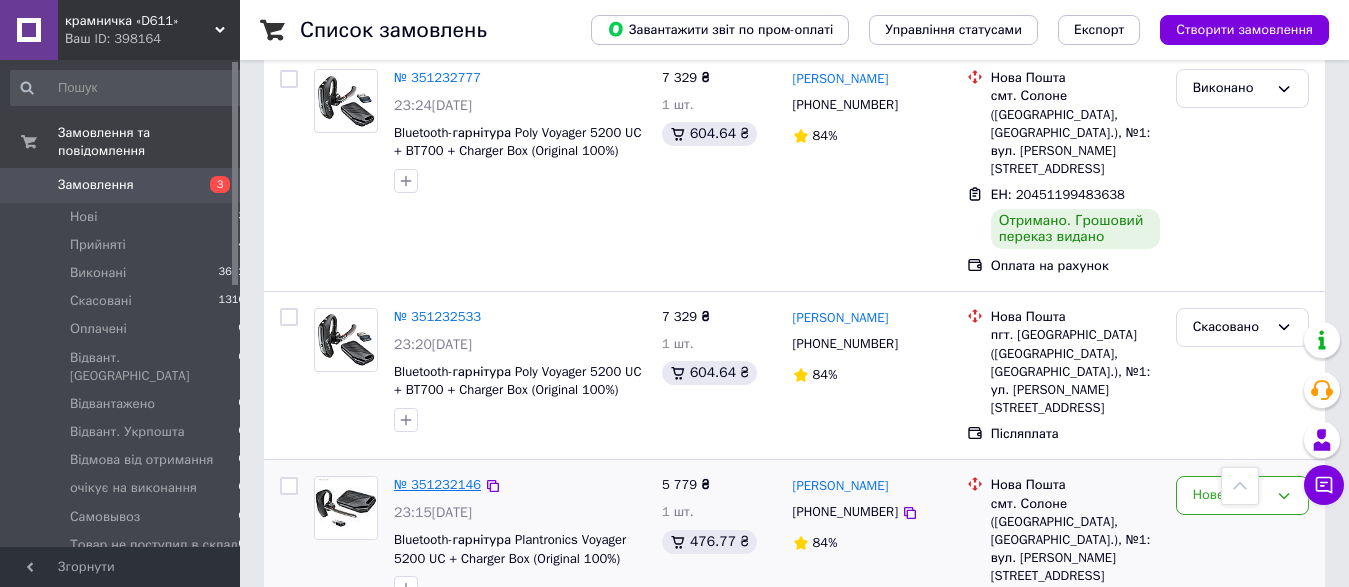 click on "№ 351232146" at bounding box center (437, 484) 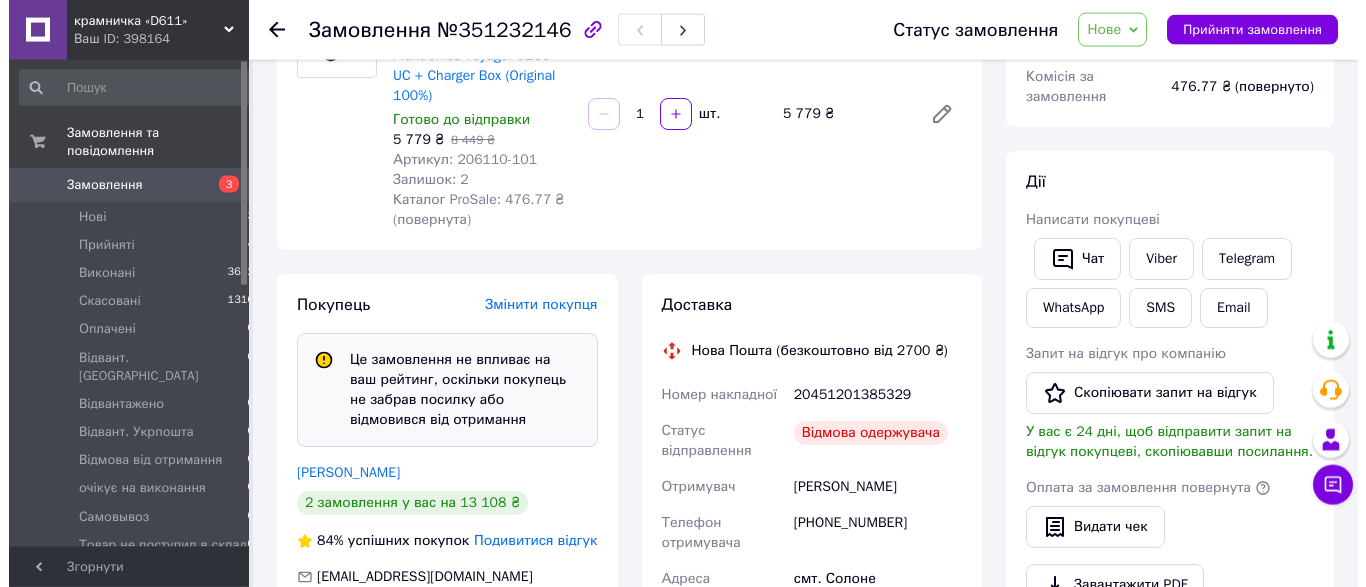 scroll, scrollTop: 167, scrollLeft: 0, axis: vertical 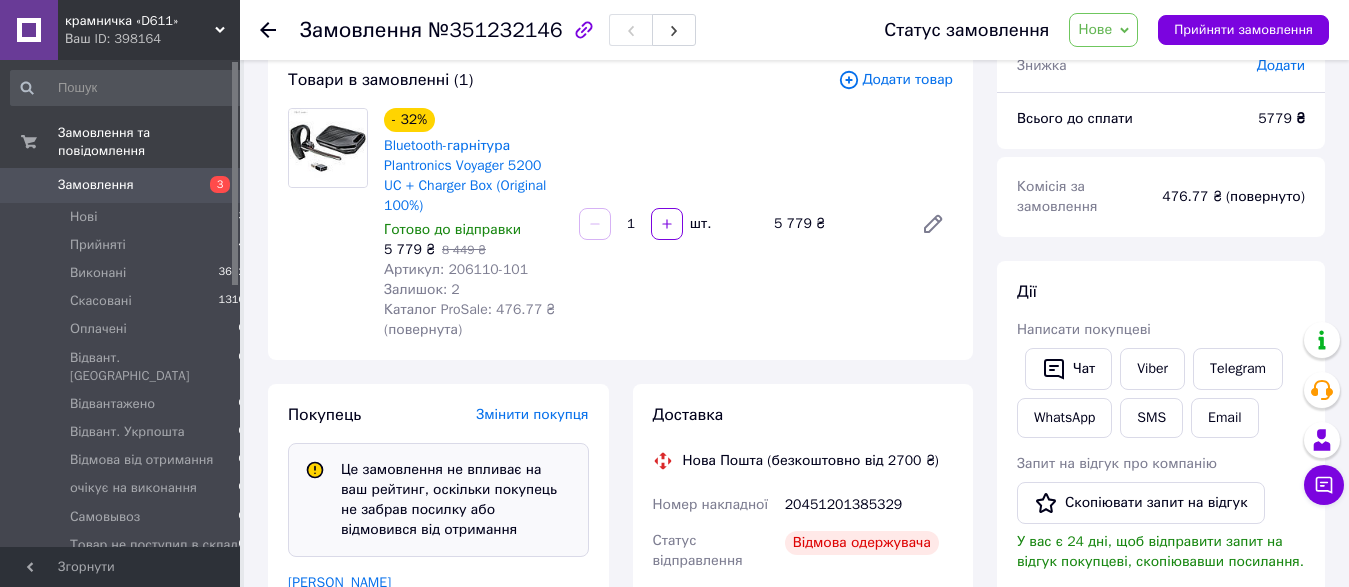 click on "Нове" at bounding box center [1103, 30] 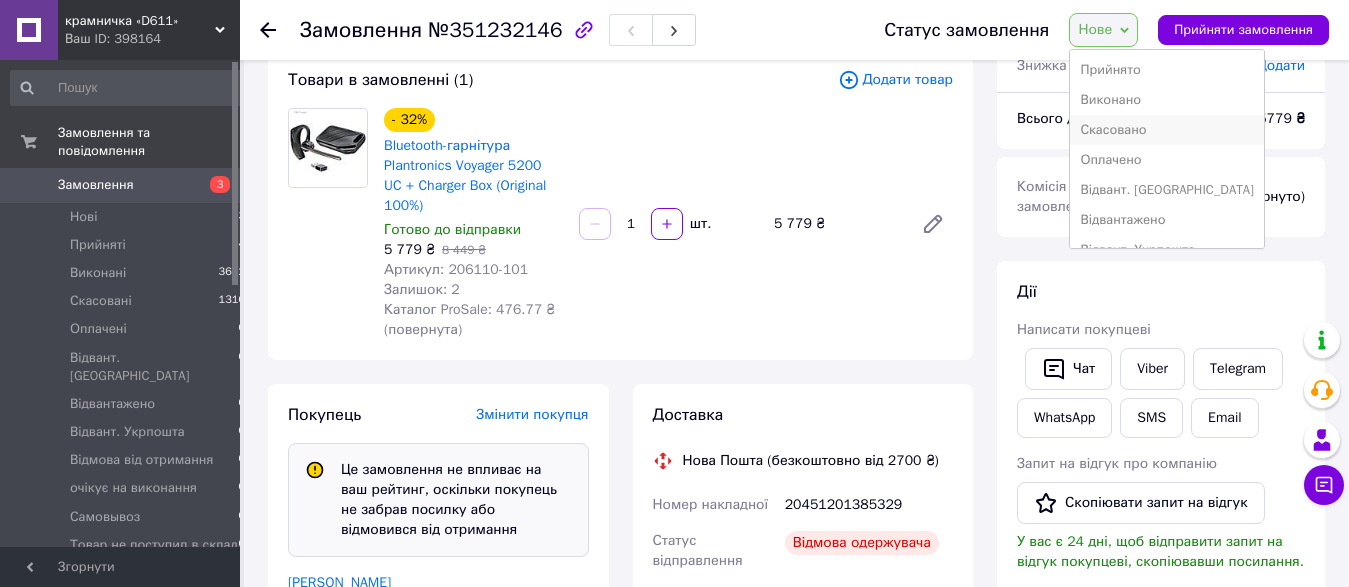 click on "Скасовано" at bounding box center [1166, 130] 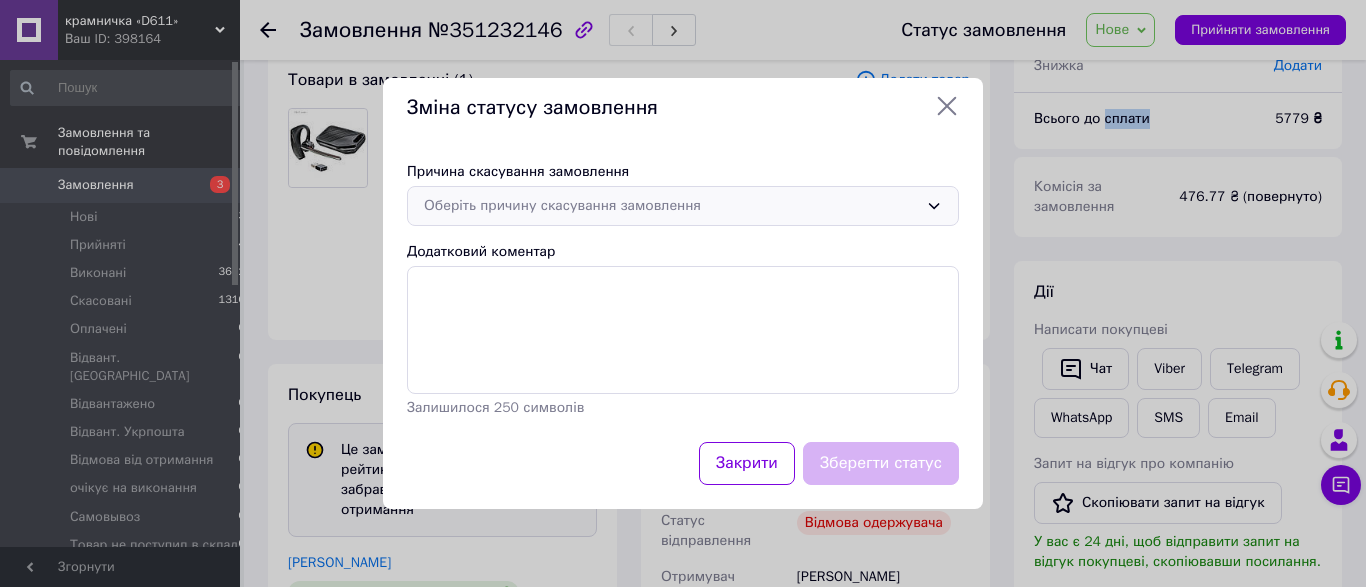 click on "Оберіть причину скасування замовлення" at bounding box center (671, 206) 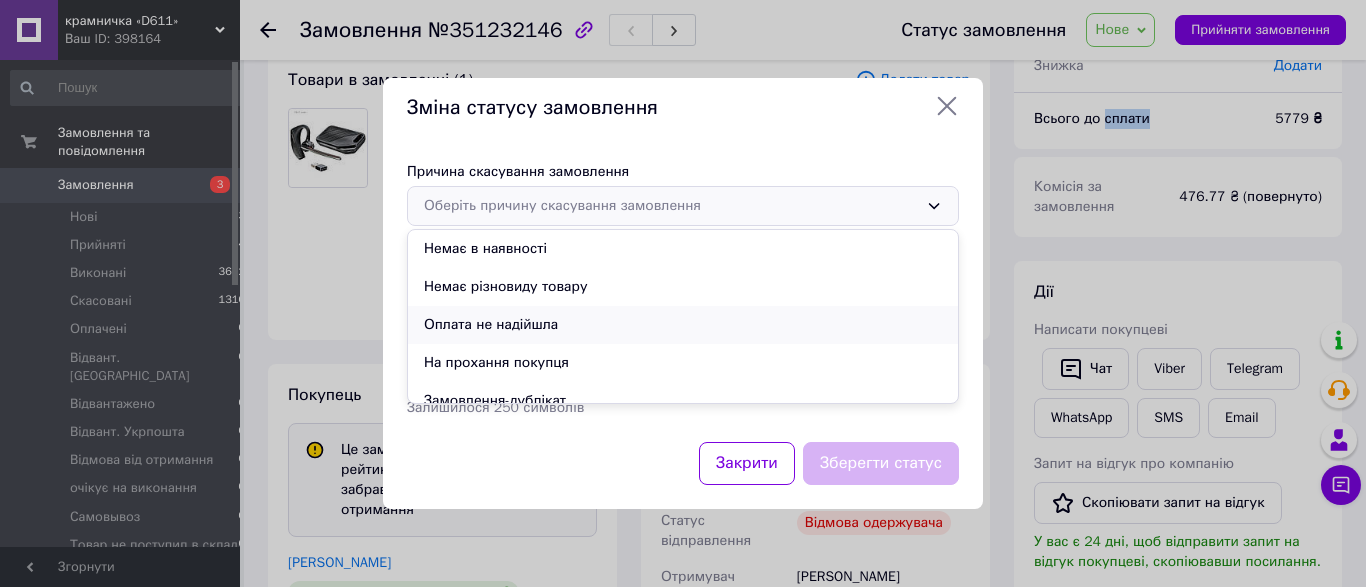 click on "Оплата не надійшла" at bounding box center (683, 325) 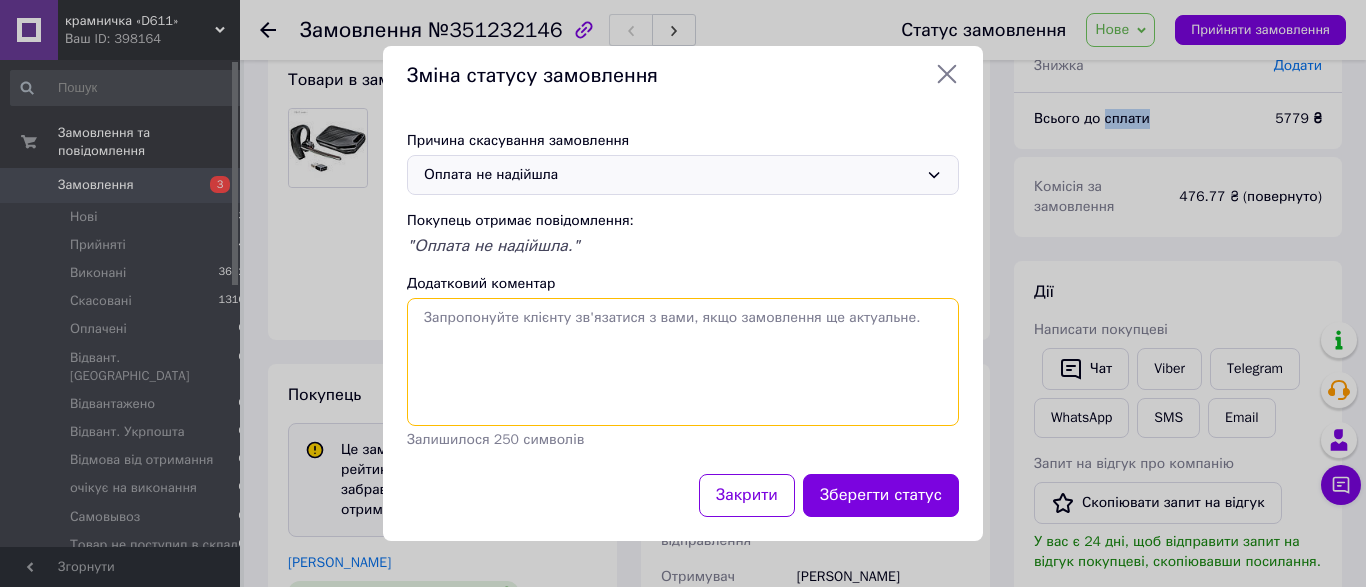 click on "Додатковий коментар" at bounding box center [683, 362] 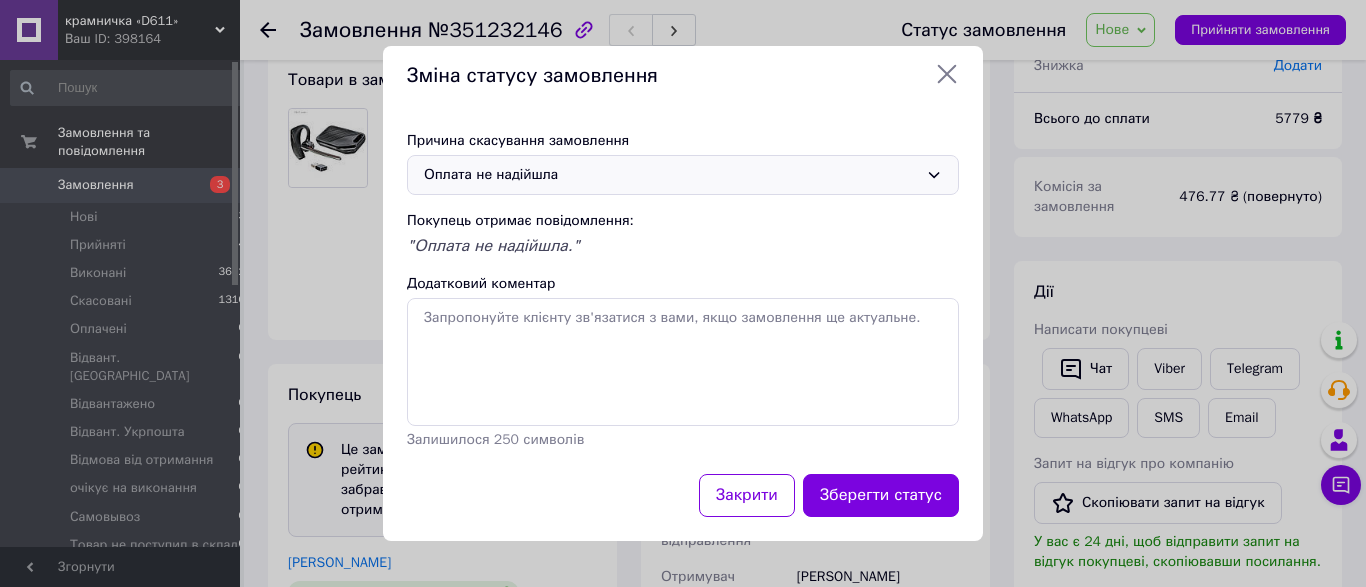 click on "Оплата не надійшла" at bounding box center (671, 175) 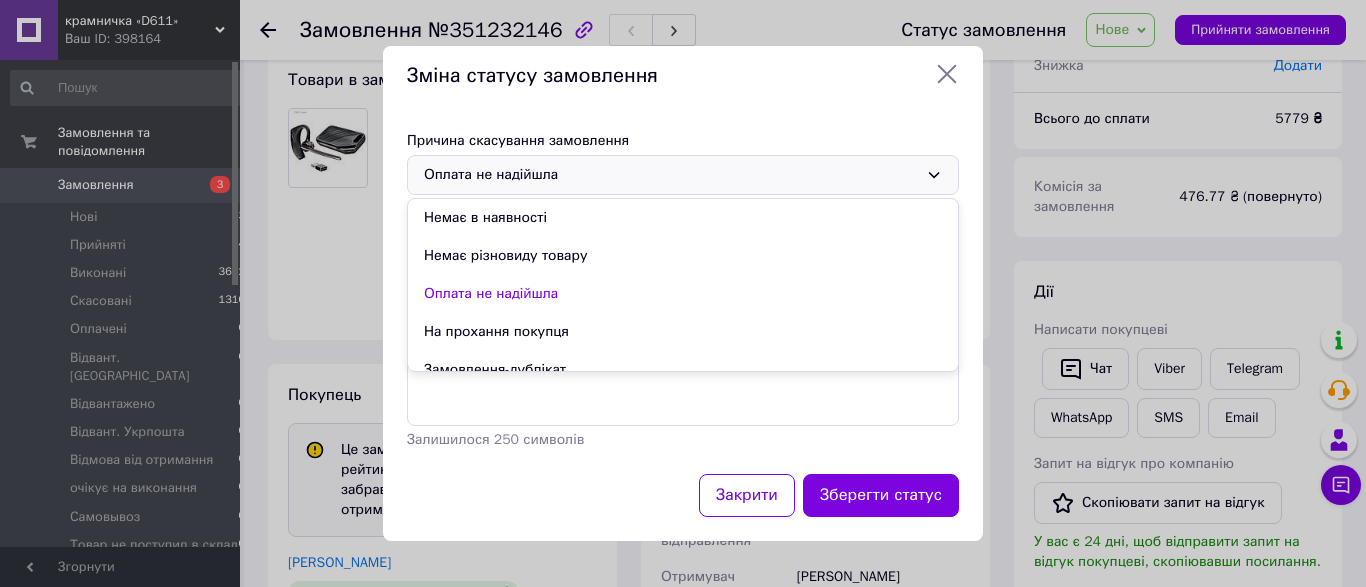 scroll, scrollTop: 76, scrollLeft: 0, axis: vertical 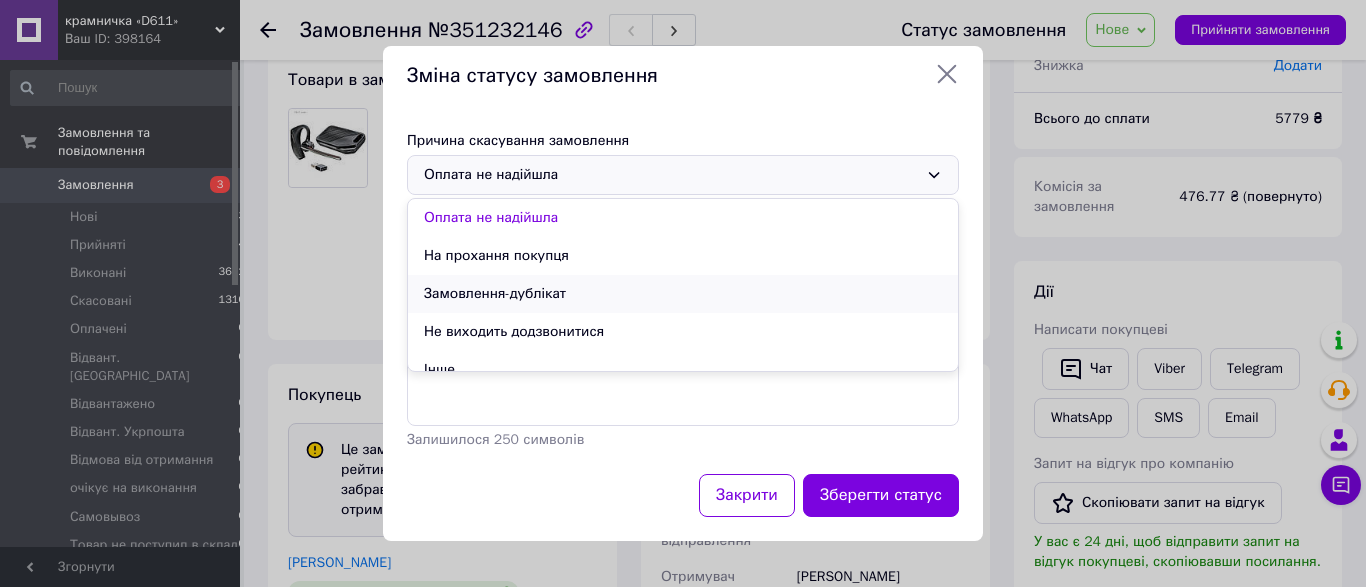 click on "Замовлення-дублікат" at bounding box center (683, 294) 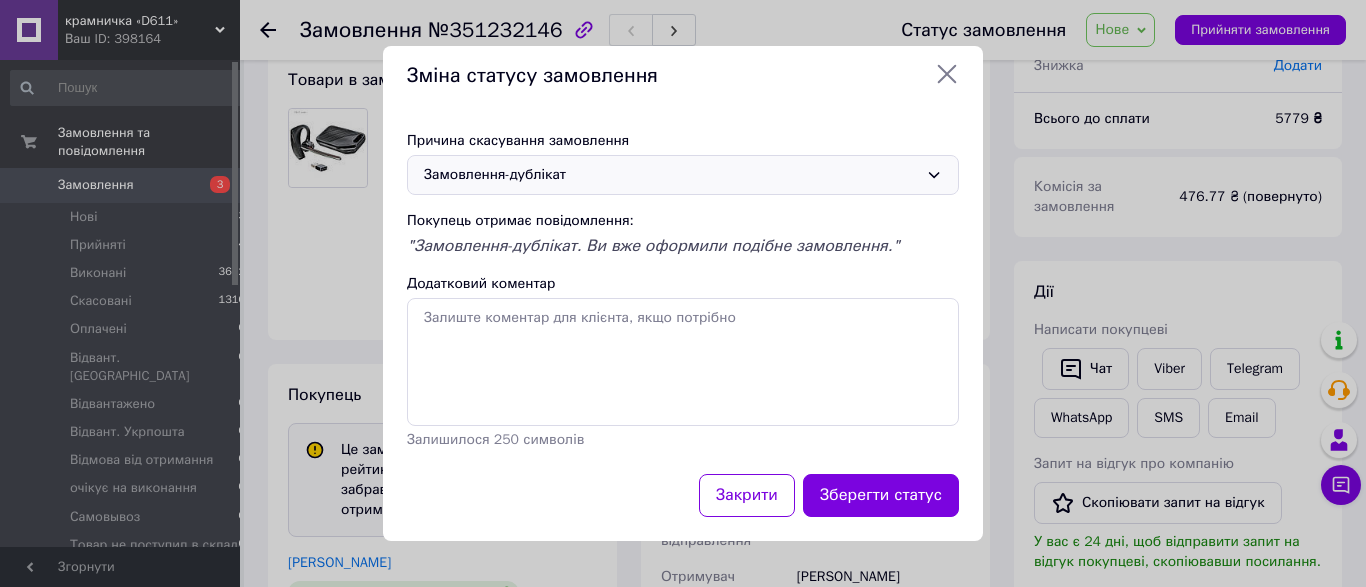 click on ""Замовлення-дублікат. Ви вже оформили подібне замовлення."" at bounding box center [653, 246] 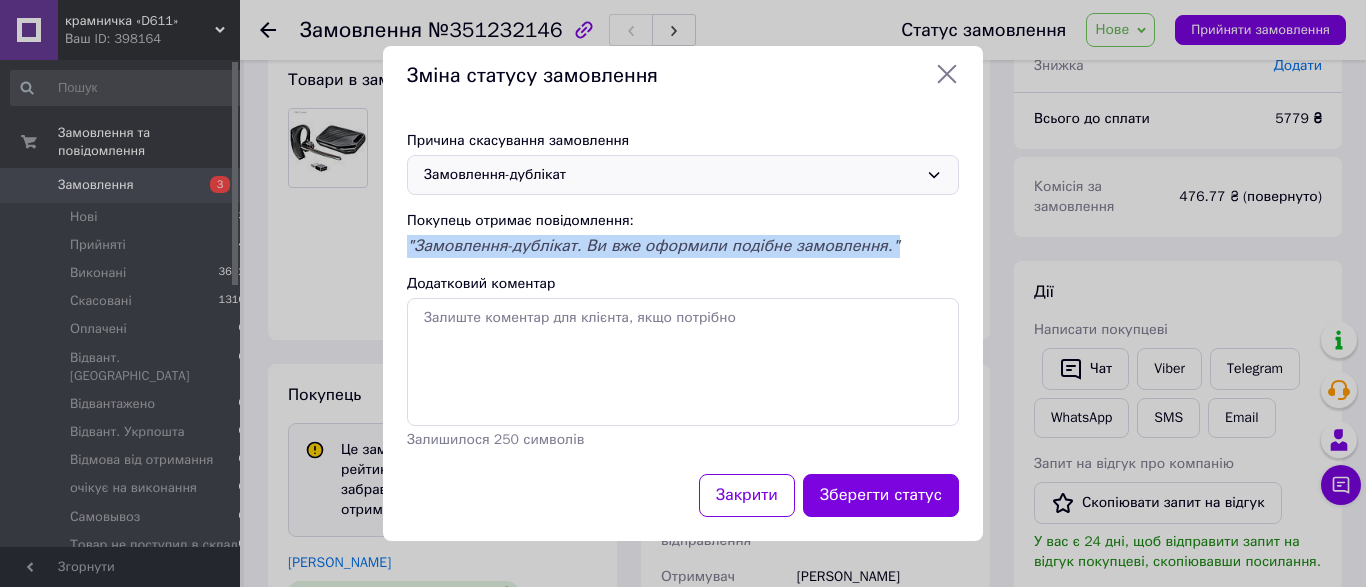 drag, startPoint x: 409, startPoint y: 247, endPoint x: 875, endPoint y: 255, distance: 466.06866 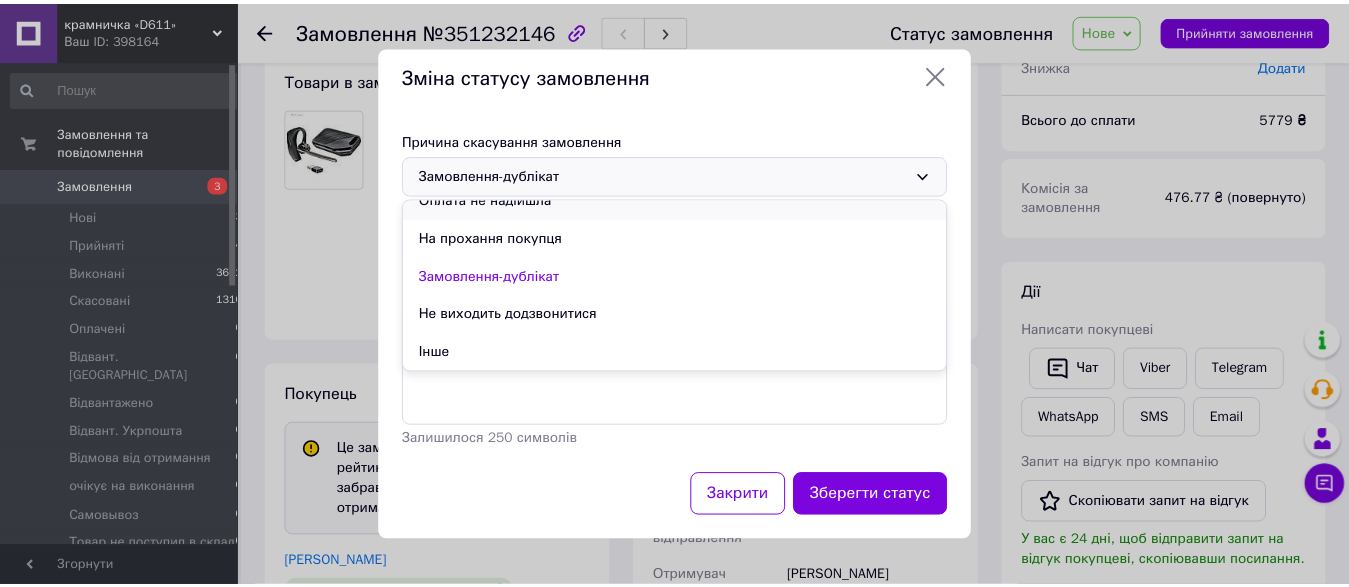 scroll, scrollTop: 0, scrollLeft: 0, axis: both 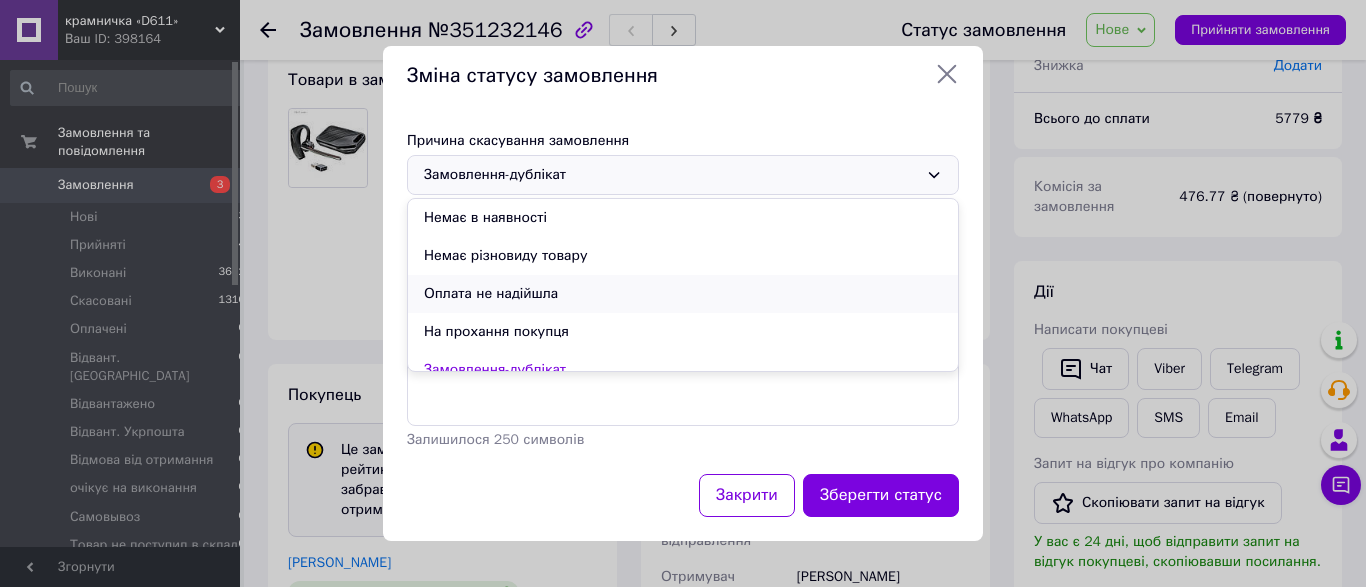 click on "Оплата не надійшла" at bounding box center [683, 294] 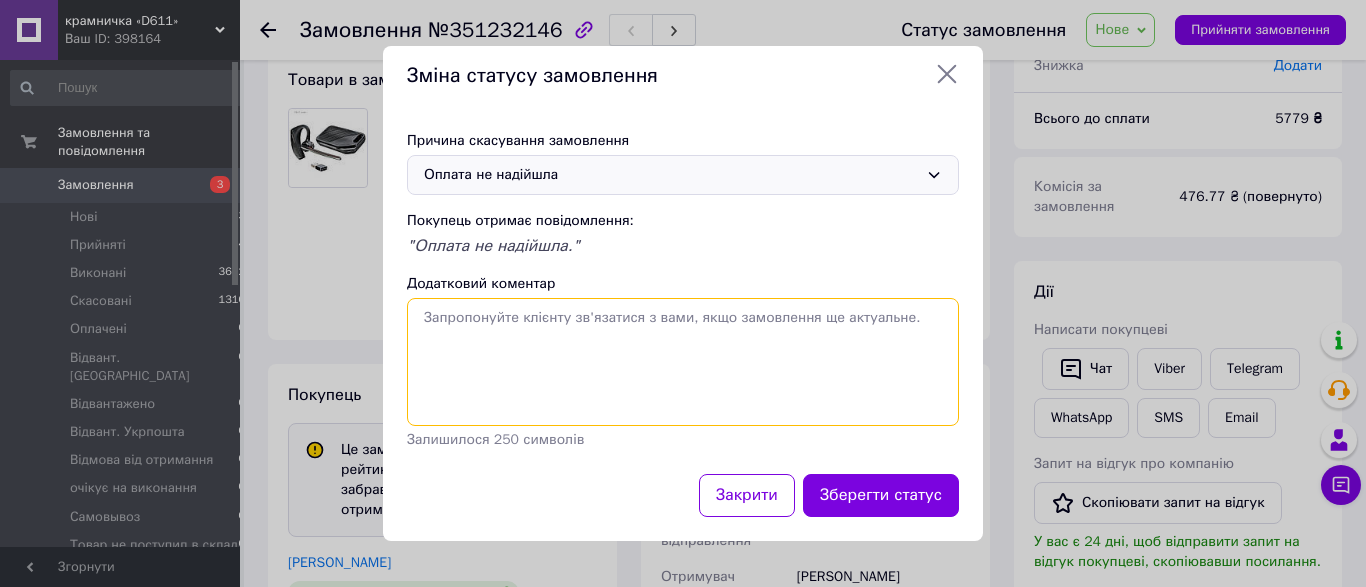 click on "Додатковий коментар" at bounding box center (683, 362) 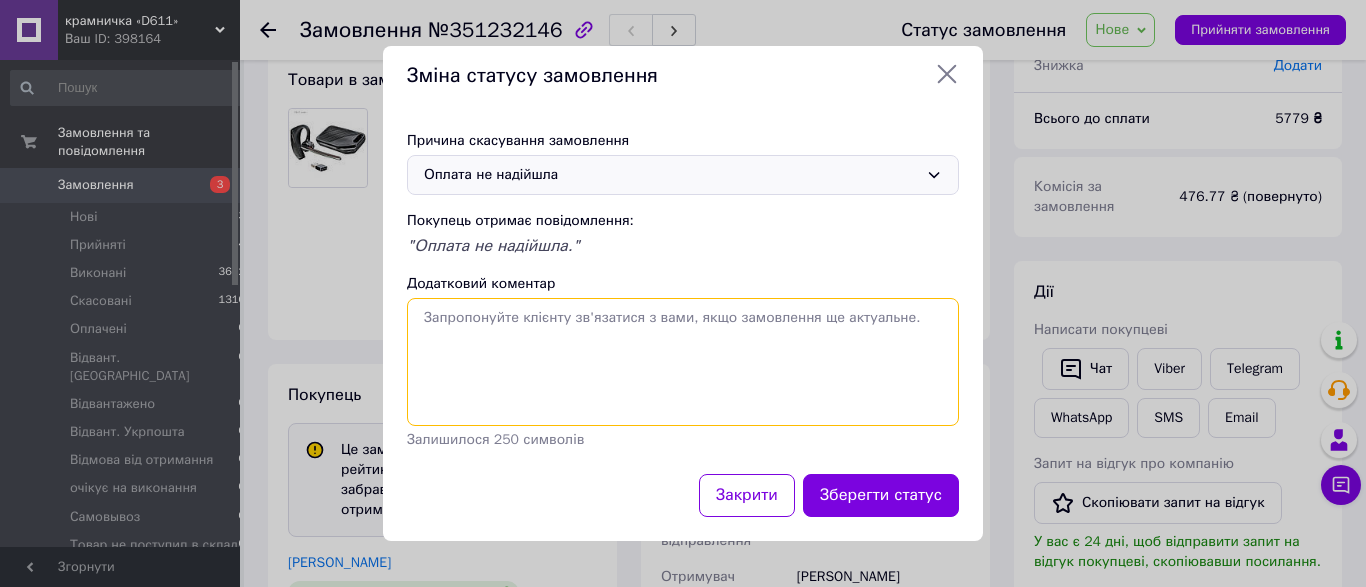 paste on ""Замовлення-дублікат. Ви вже оформили подібне замовлення."" 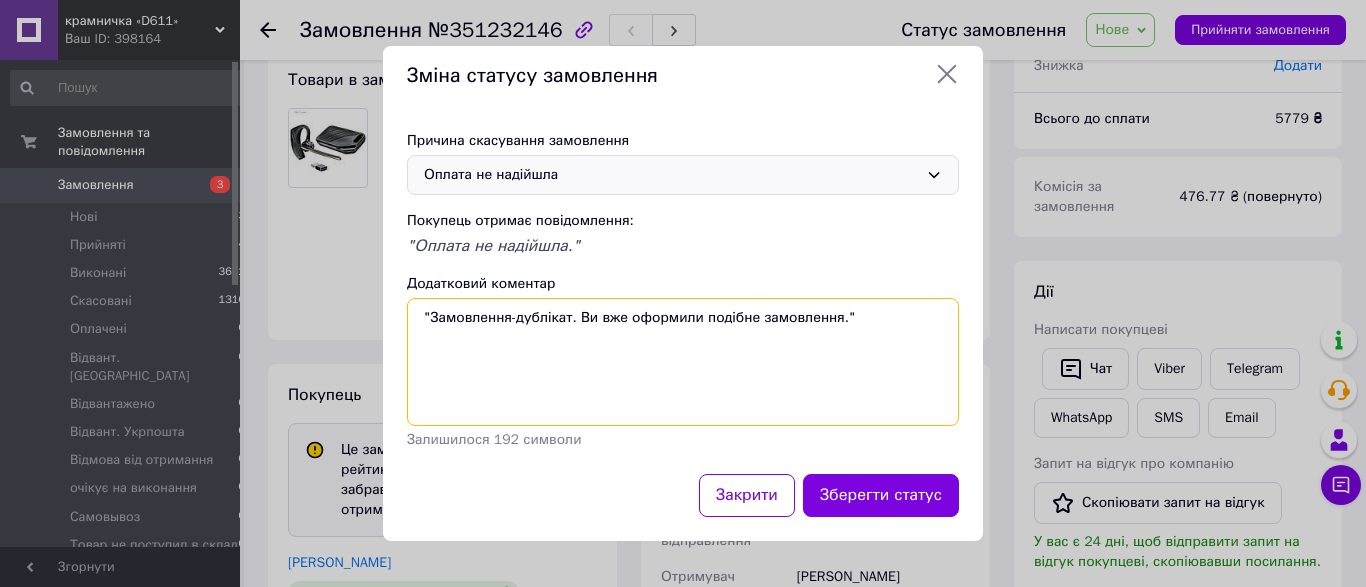 click on ""Замовлення-дублікат. Ви вже оформили подібне замовлення."" at bounding box center (683, 362) 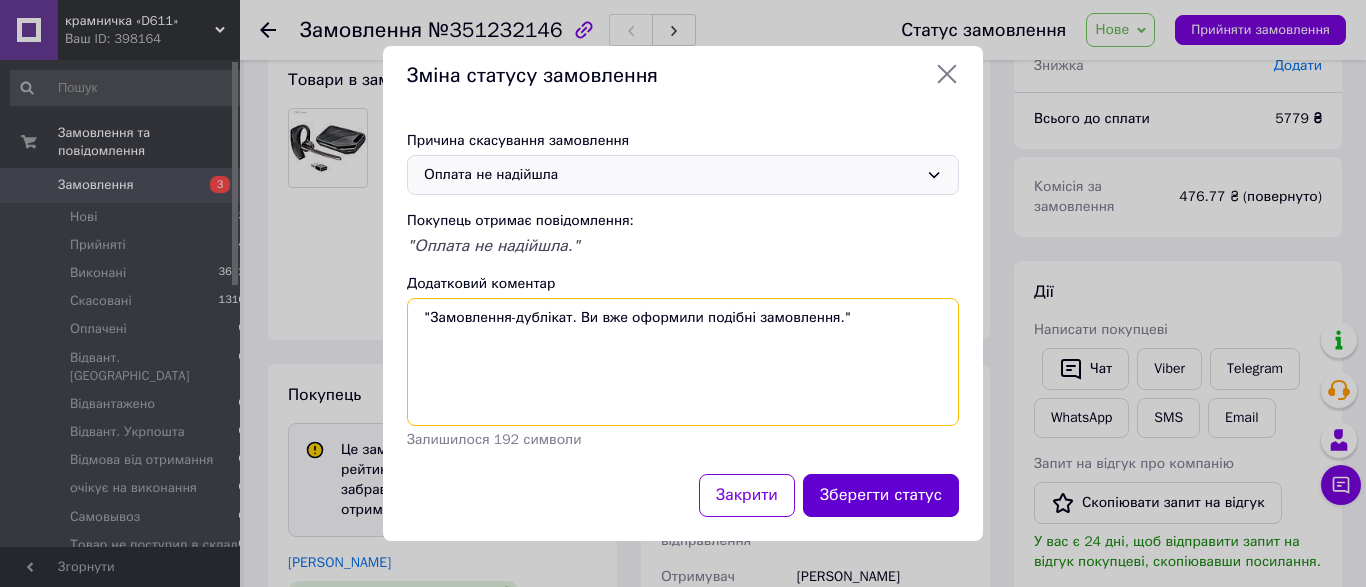 type on ""Замовлення-дублікат. Ви вже оформили подібні замовлення."" 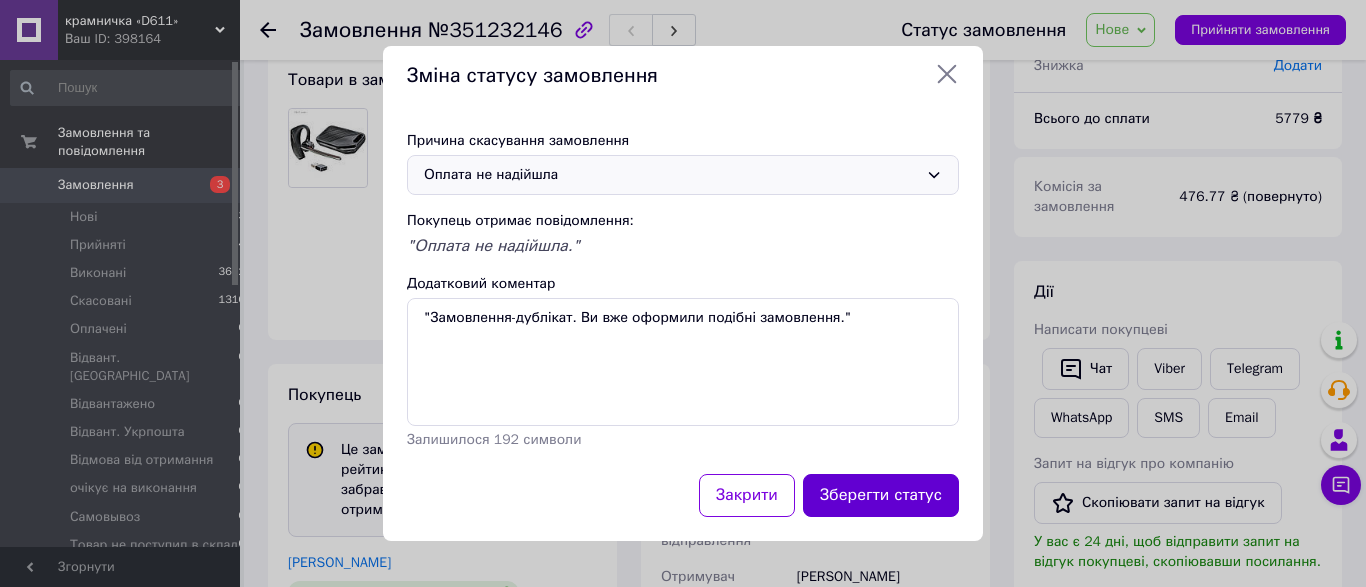 click on "Зберегти статус" at bounding box center (881, 495) 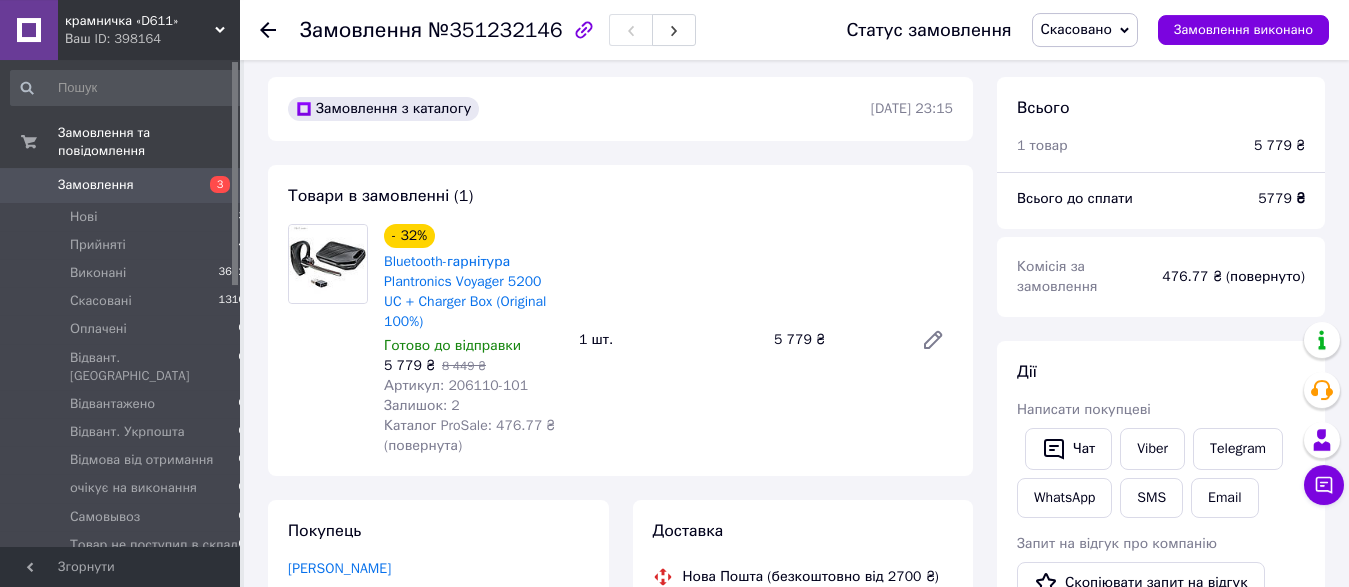scroll, scrollTop: 0, scrollLeft: 0, axis: both 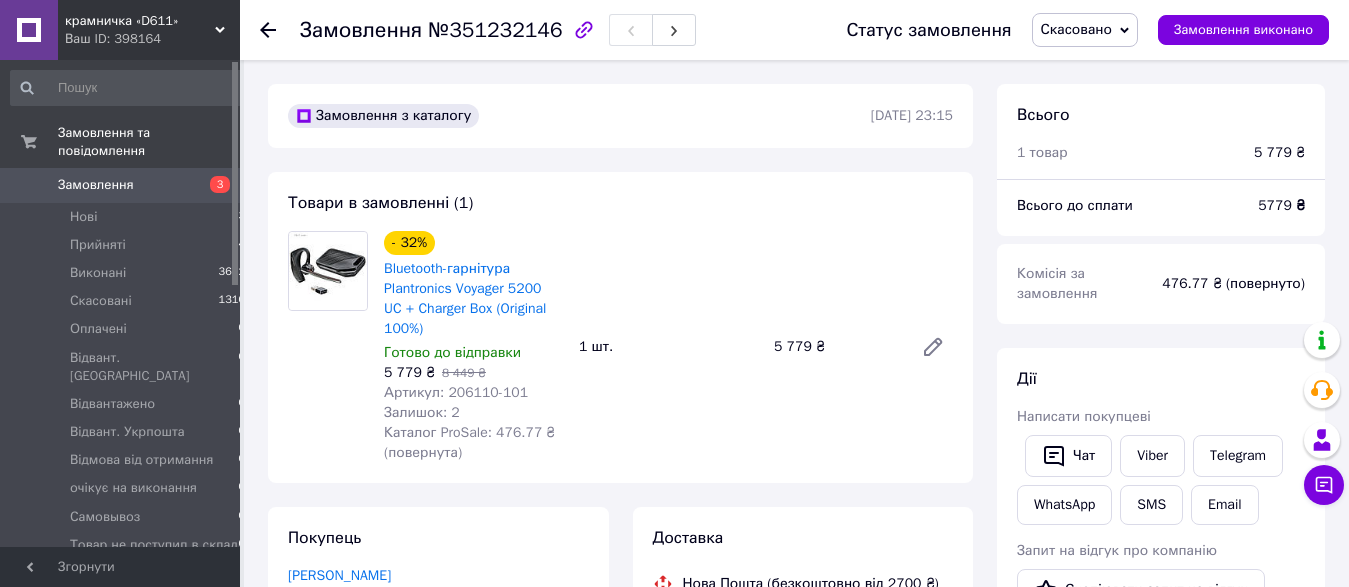 click on "Замовлення 3" at bounding box center (128, 185) 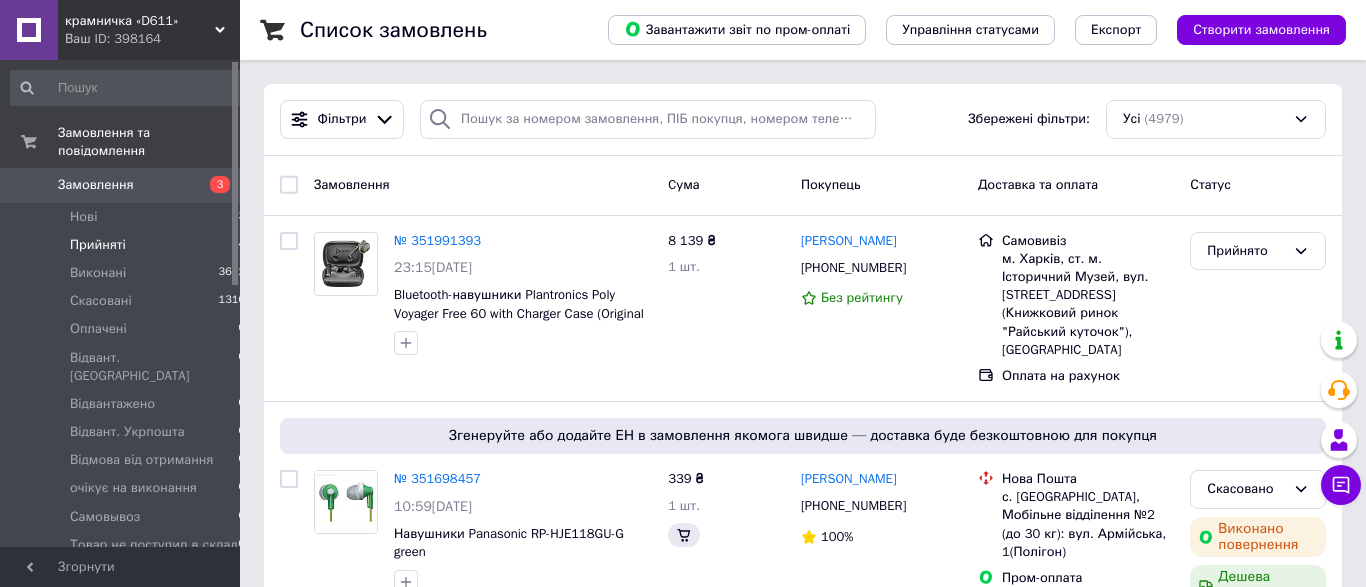 click on "Прийняті" at bounding box center (98, 245) 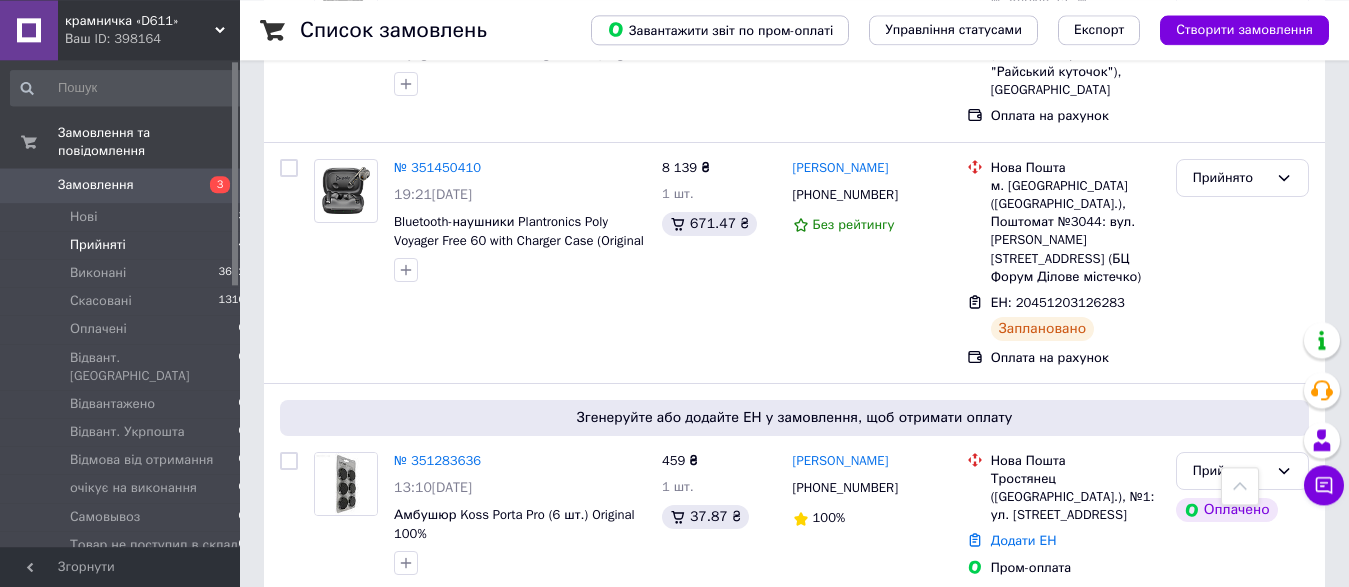 scroll, scrollTop: 216, scrollLeft: 0, axis: vertical 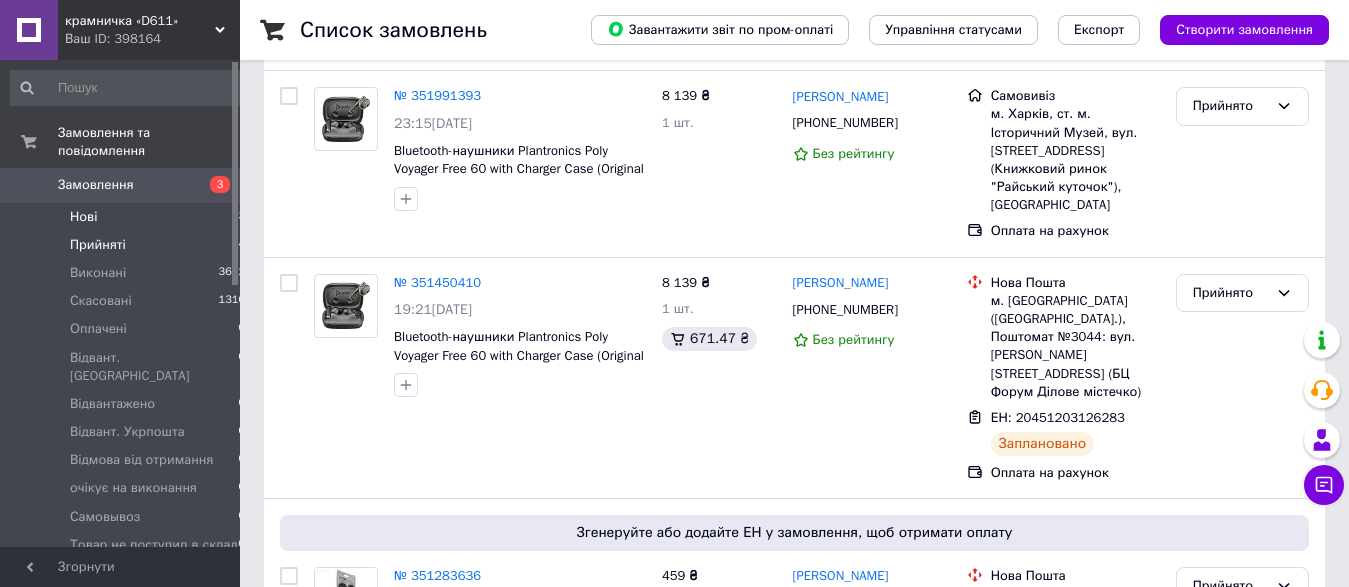 click on "Нові" at bounding box center [83, 217] 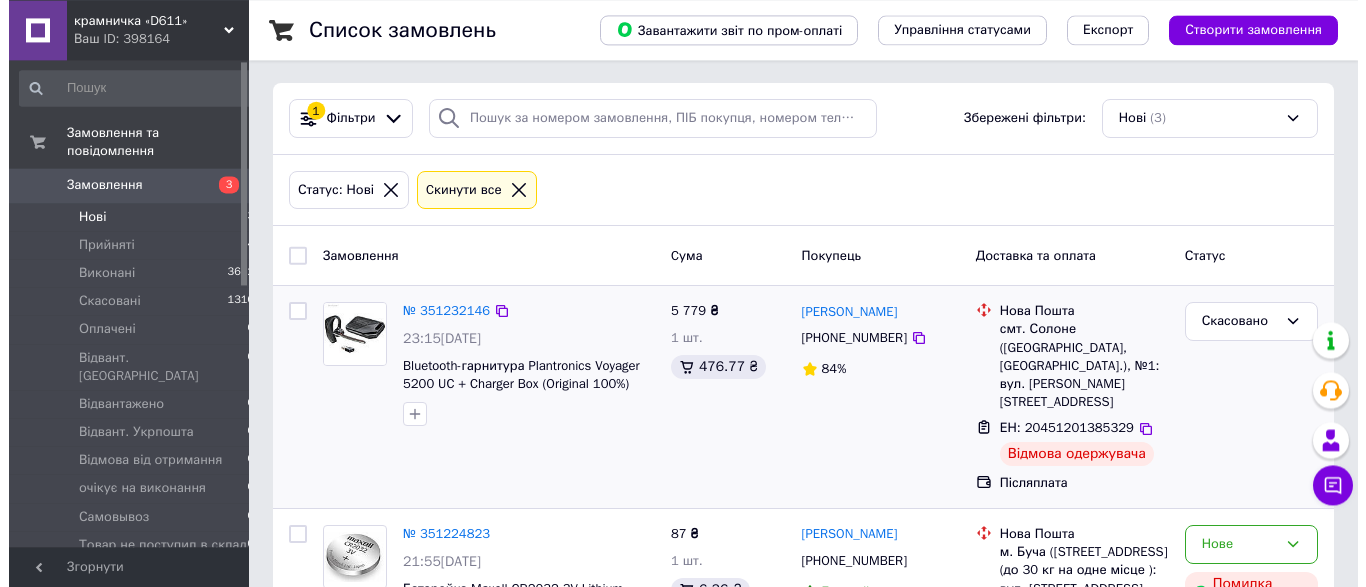 scroll, scrollTop: 0, scrollLeft: 0, axis: both 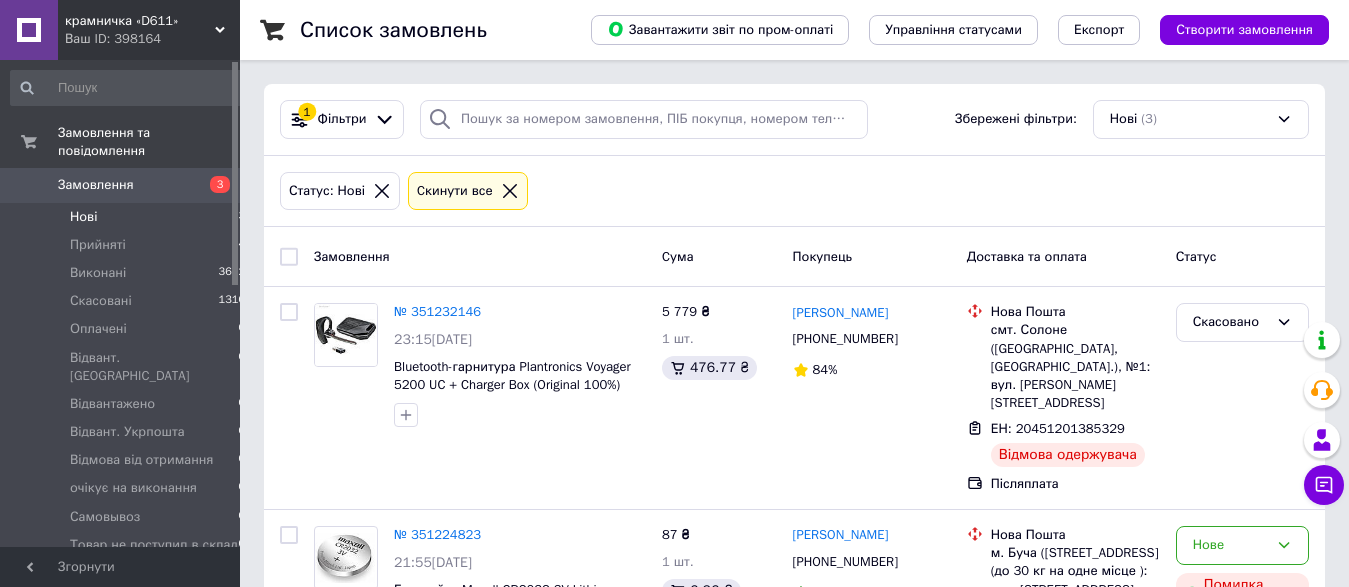click on "Замовлення" at bounding box center [96, 185] 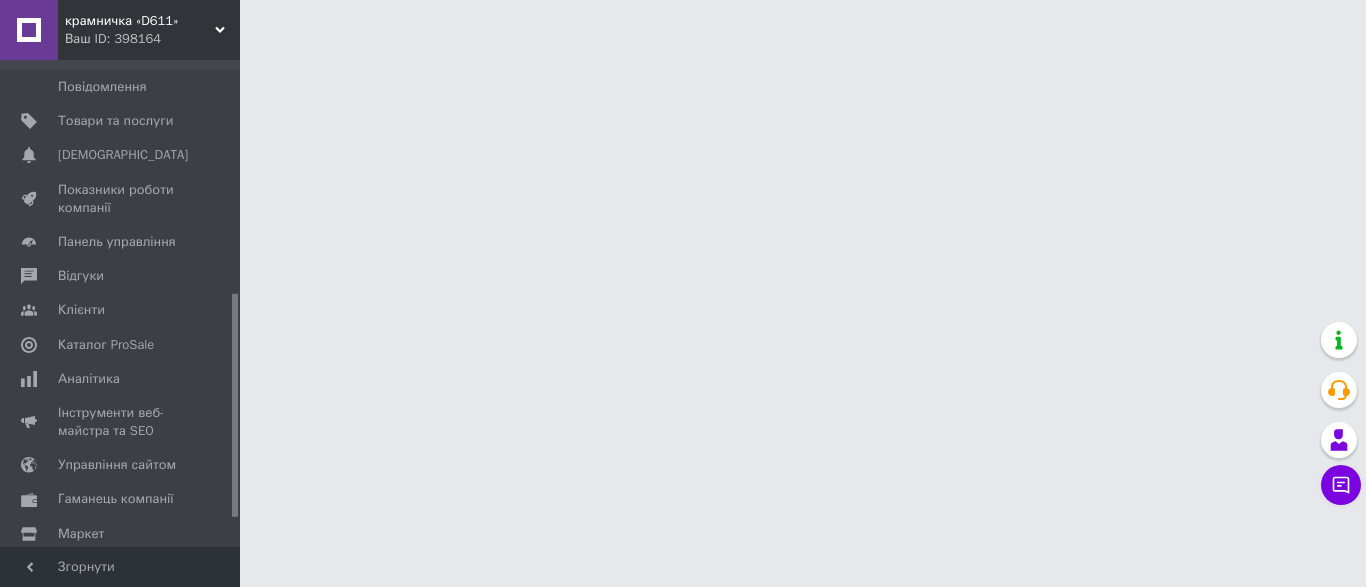 scroll, scrollTop: 510, scrollLeft: 0, axis: vertical 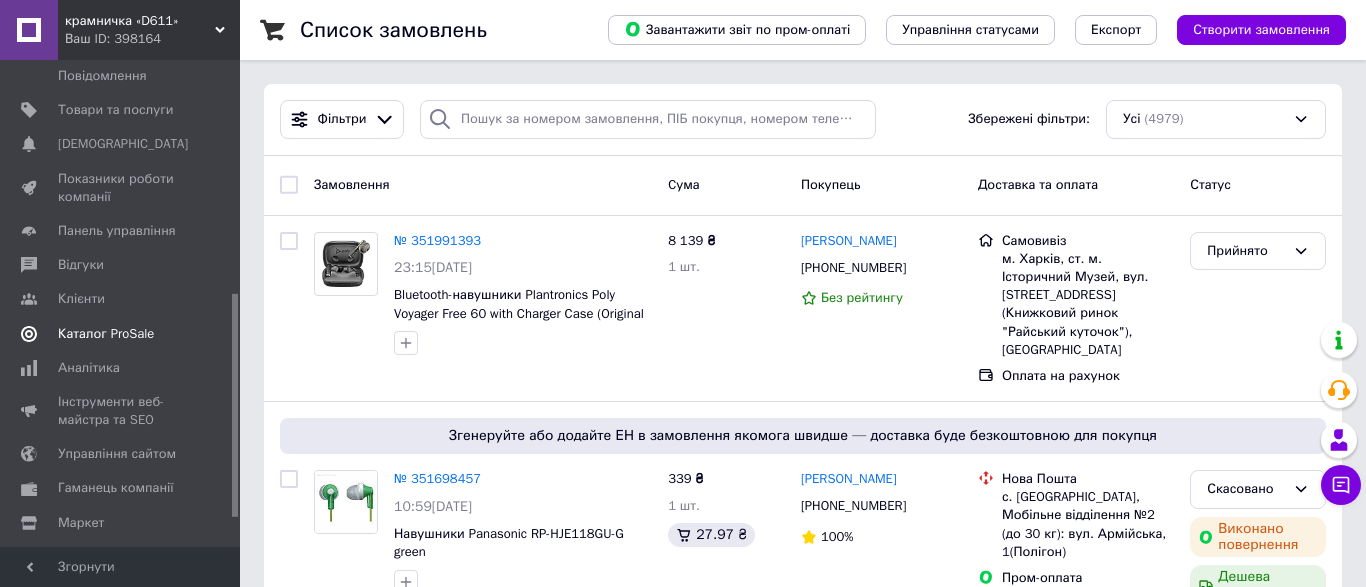 click on "Каталог ProSale" at bounding box center [106, 334] 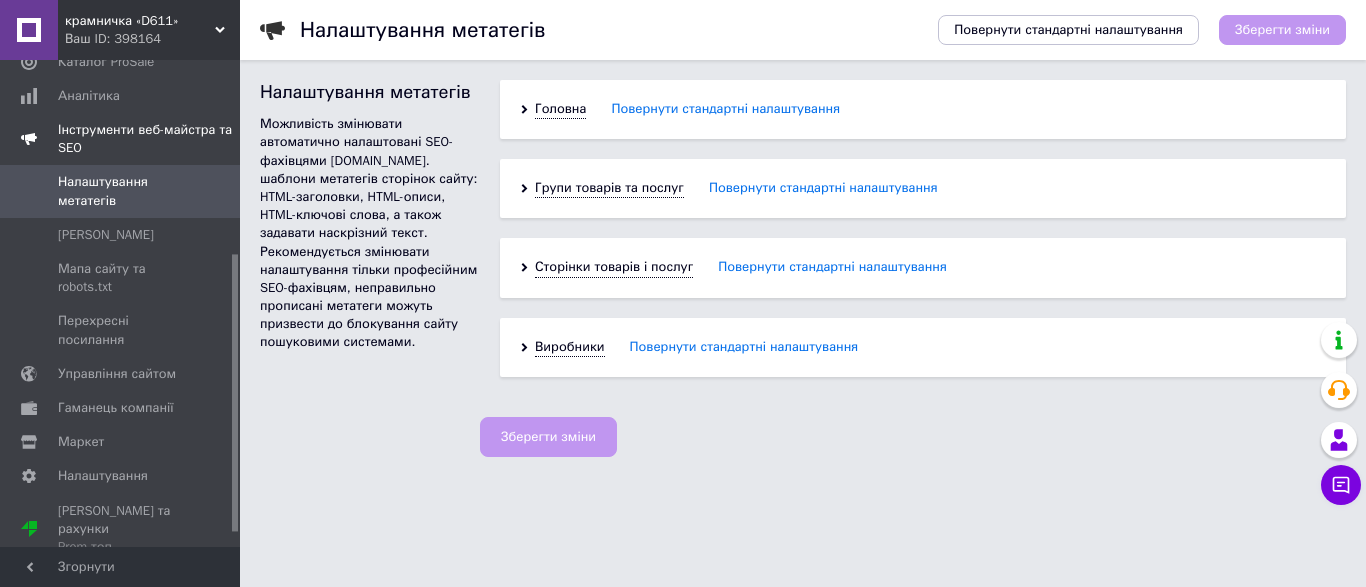 scroll, scrollTop: 160, scrollLeft: 0, axis: vertical 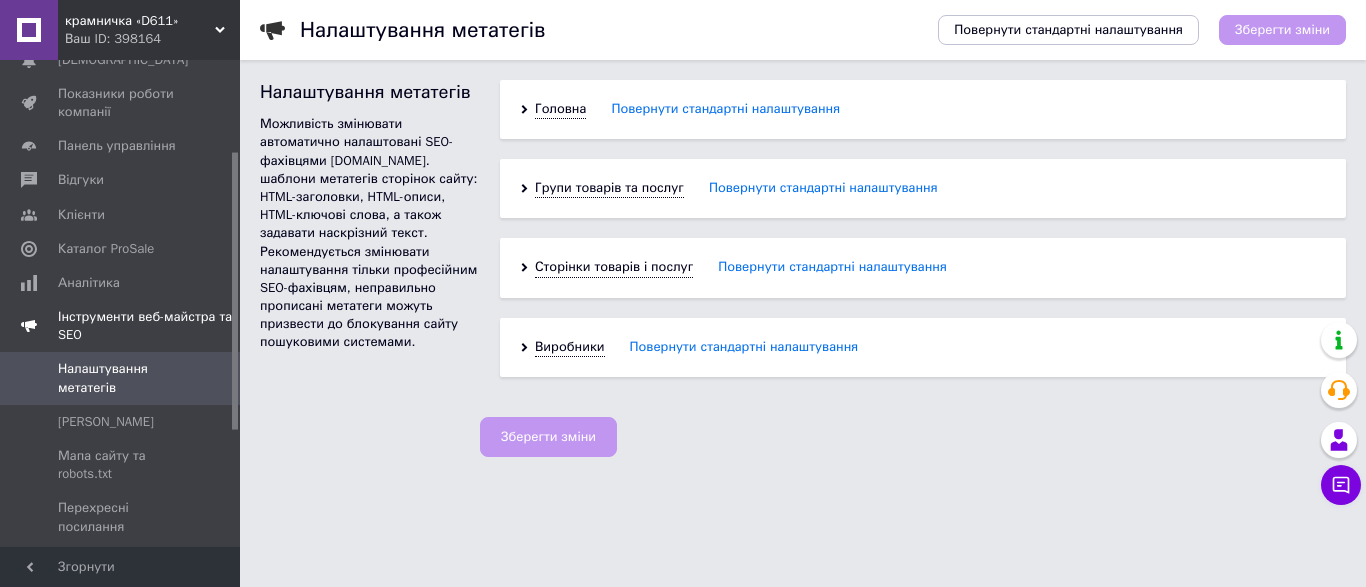 click on "Каталог ProSale" at bounding box center [106, 249] 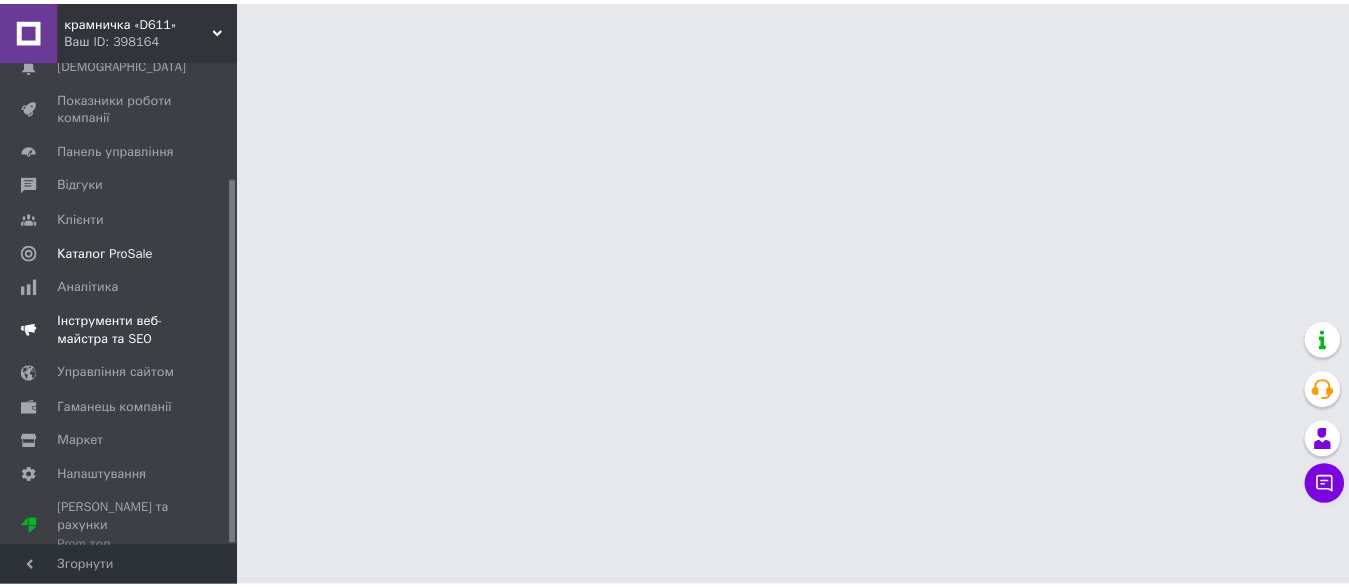 scroll, scrollTop: 155, scrollLeft: 0, axis: vertical 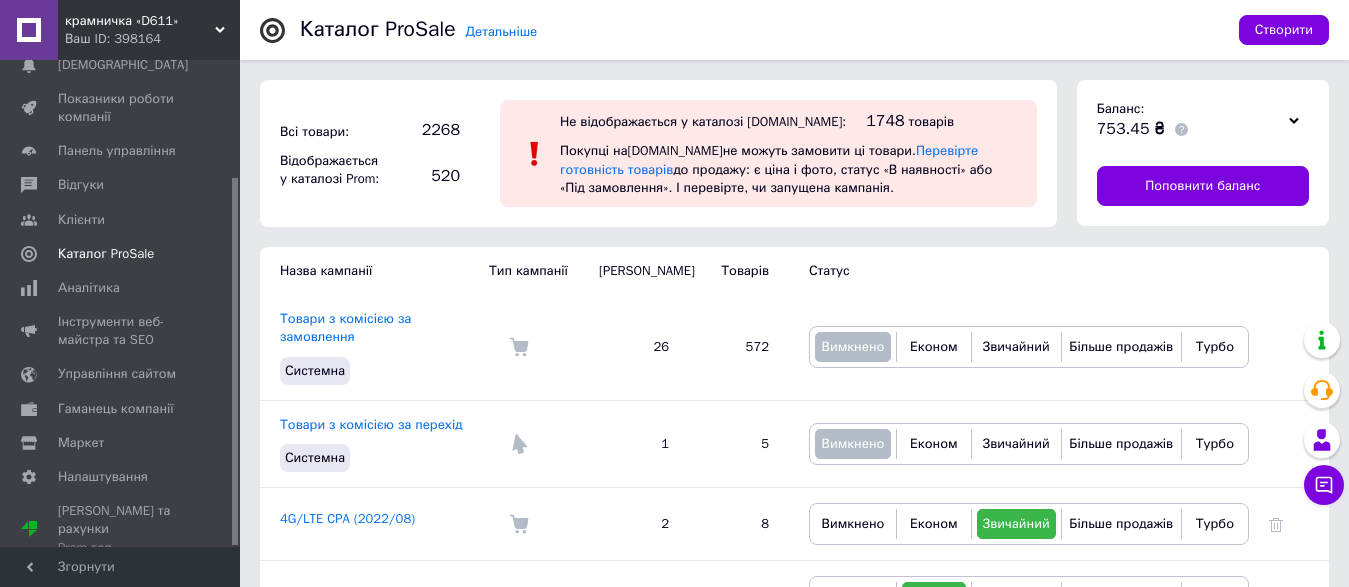 click 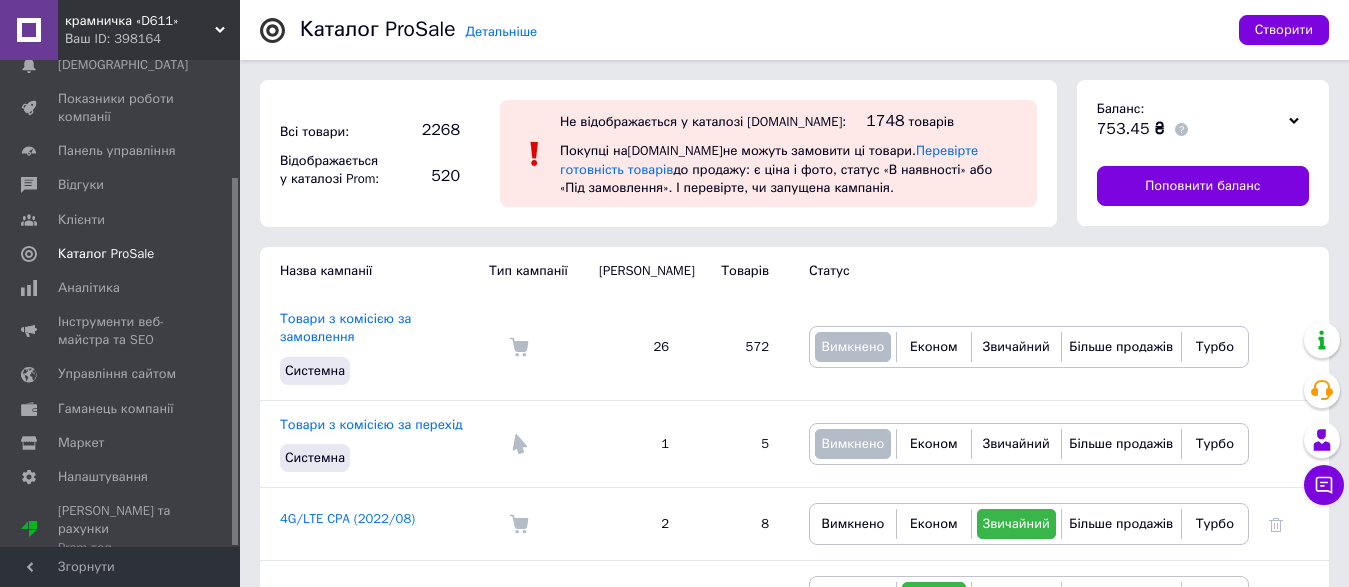 click 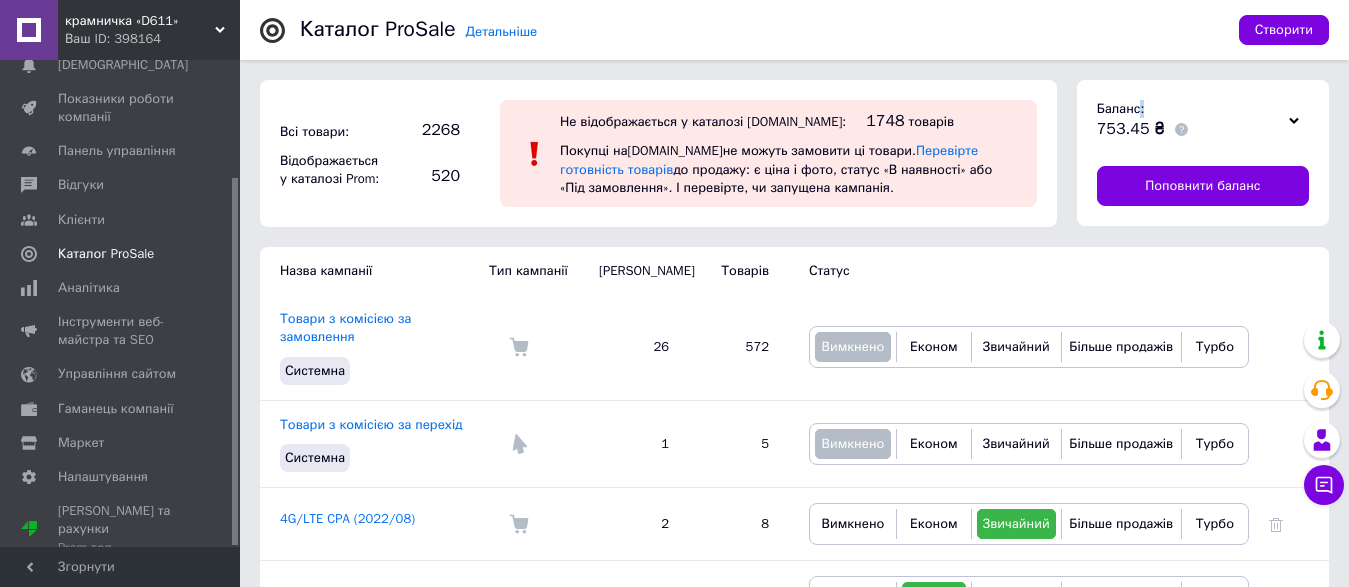 click at bounding box center (1181, 129) 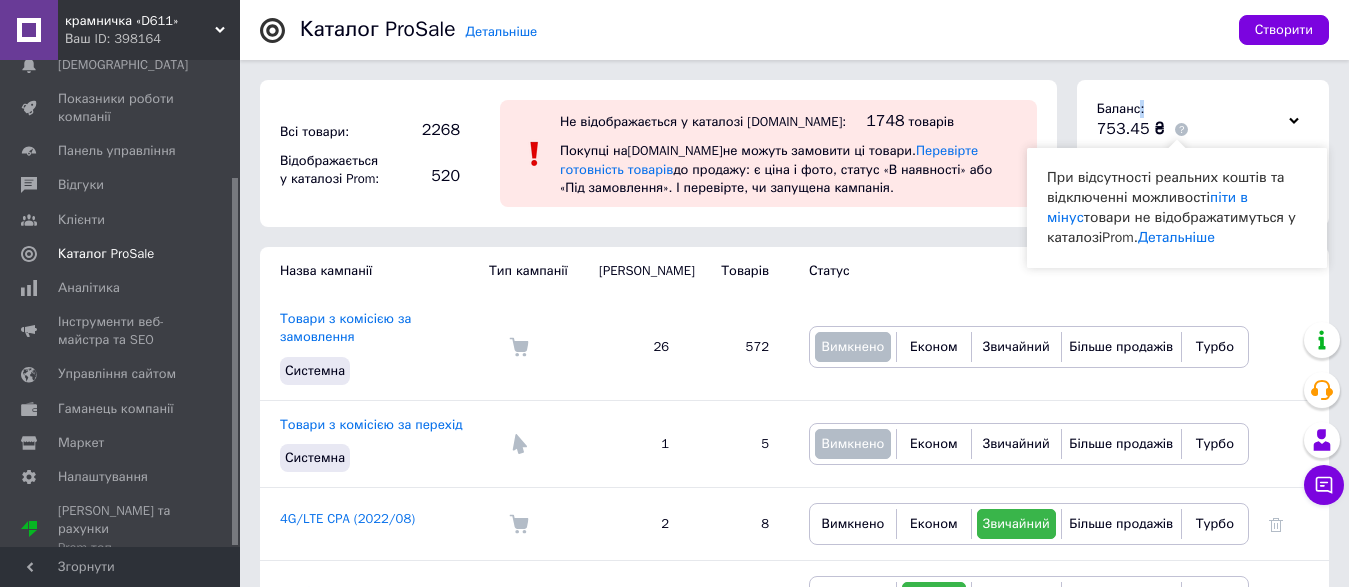 click on "Баланс: 753.45 ₴" at bounding box center [1188, 120] 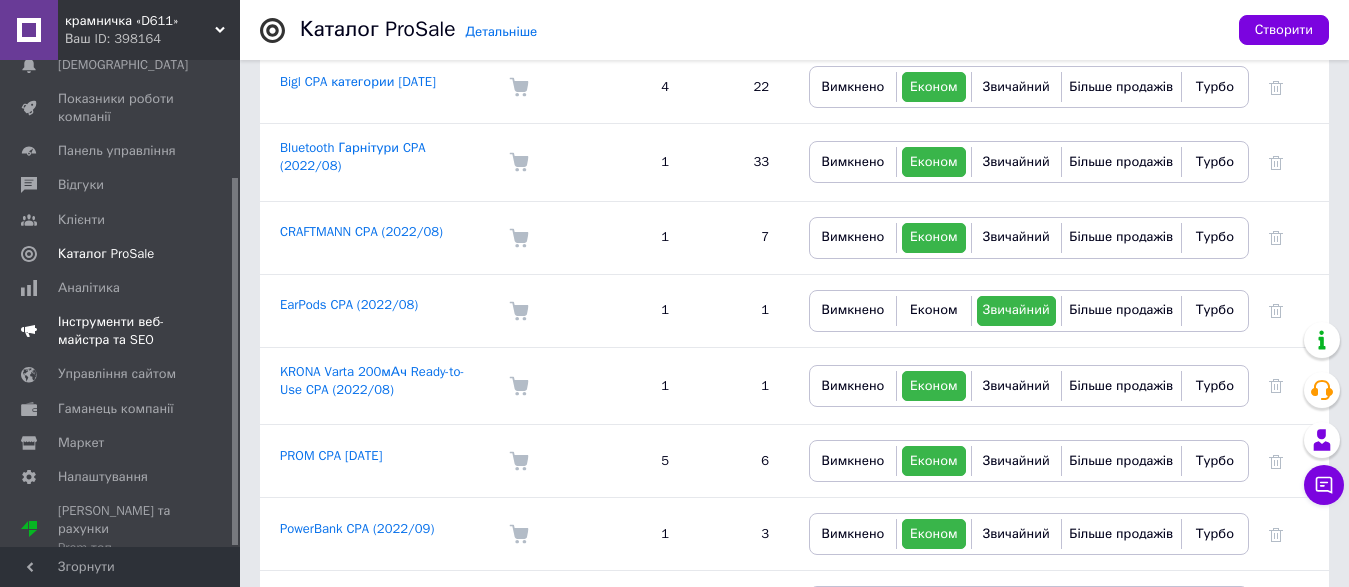 scroll, scrollTop: 0, scrollLeft: 0, axis: both 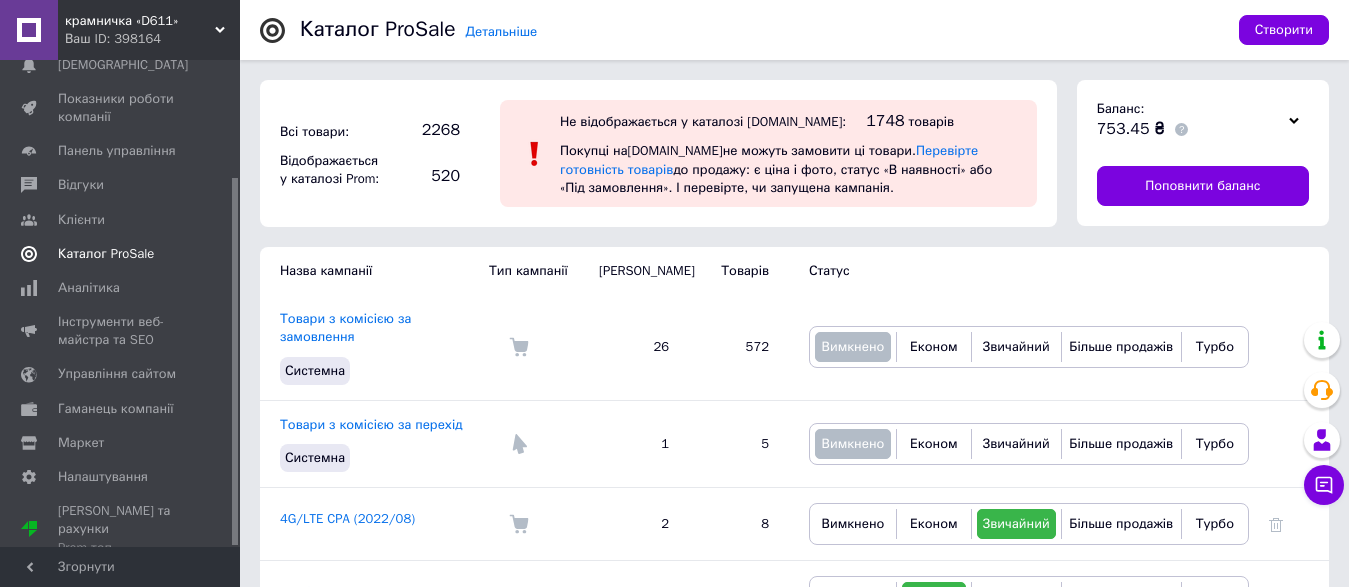 click on "Каталог ProSale" at bounding box center [106, 254] 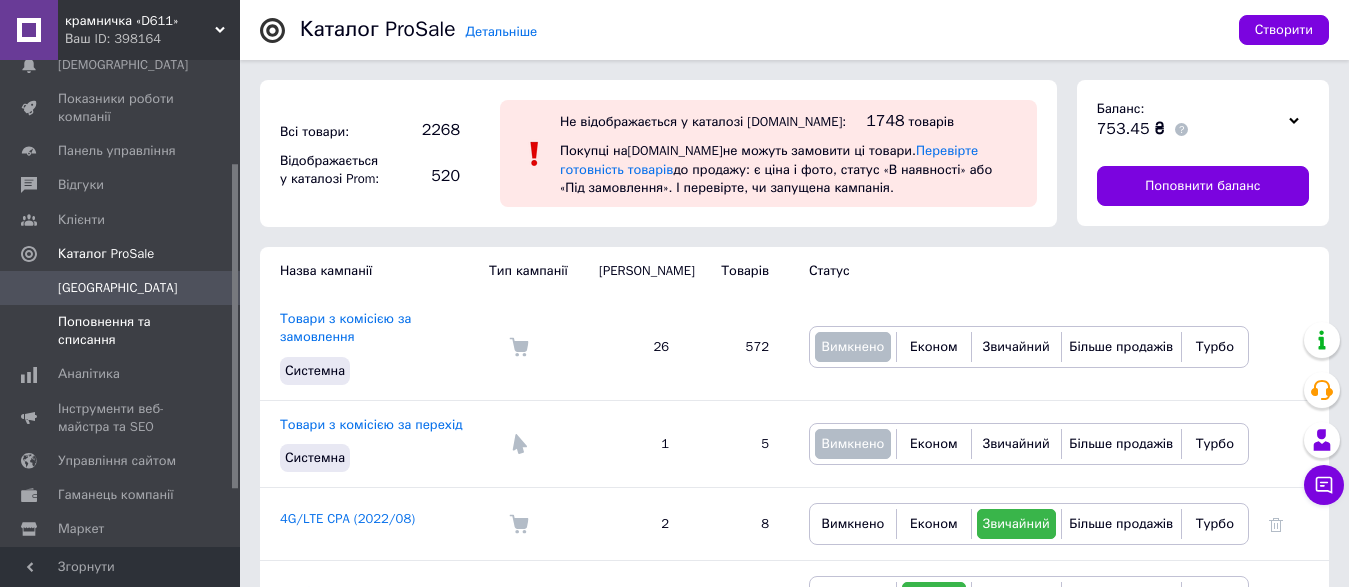 click on "Поповнення та списання" at bounding box center [121, 331] 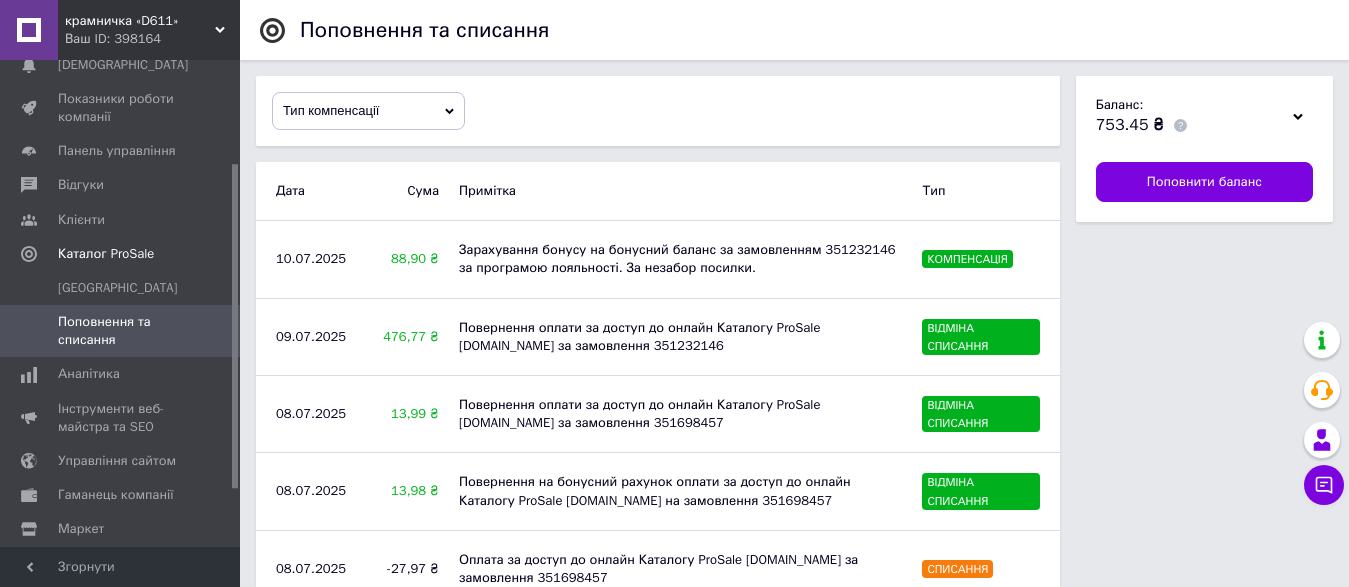 click 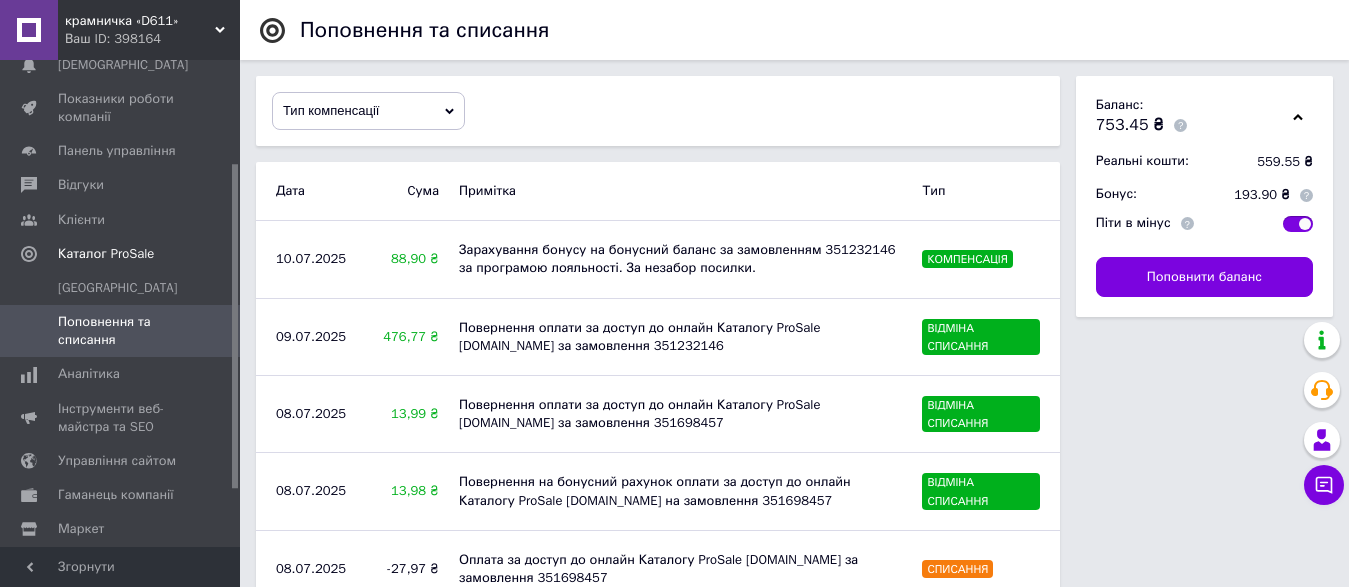click 